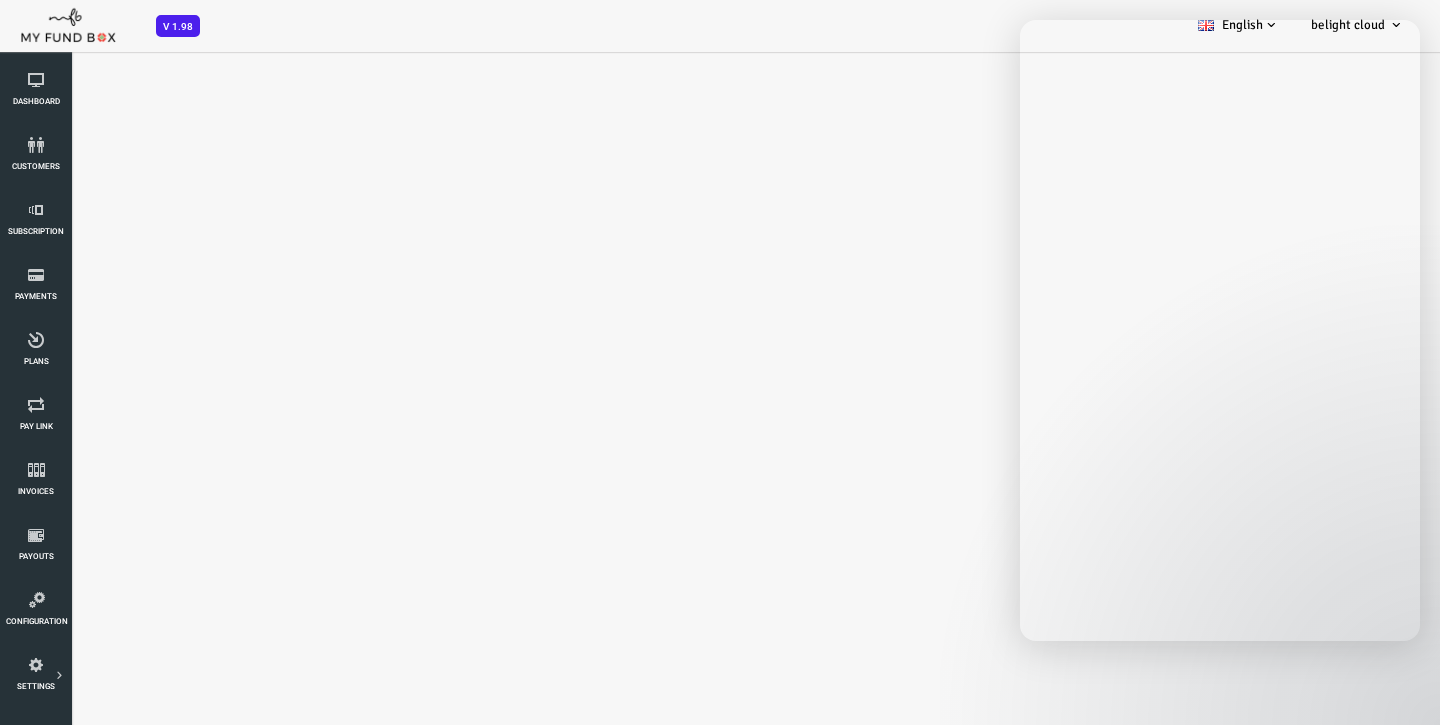 scroll, scrollTop: 0, scrollLeft: 0, axis: both 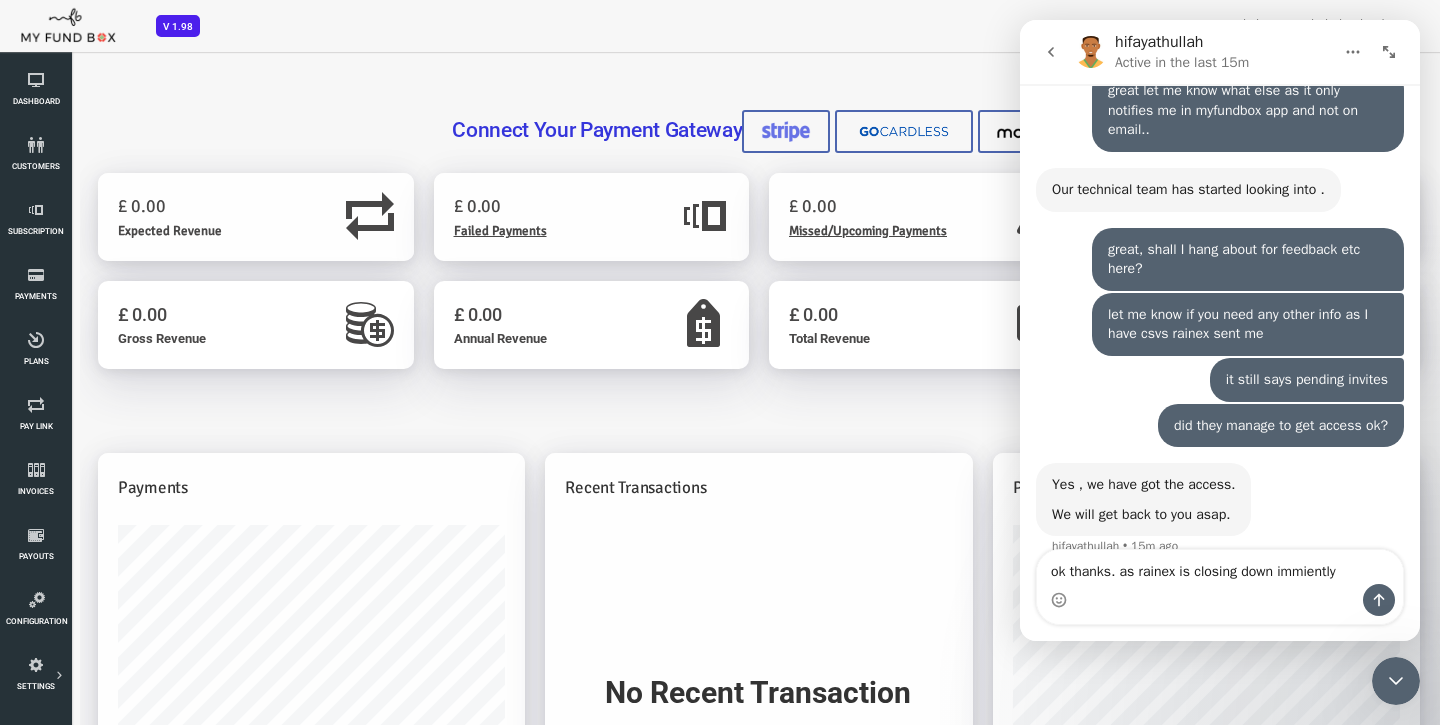 type on "ok thanks. as rainex is closing down immiently" 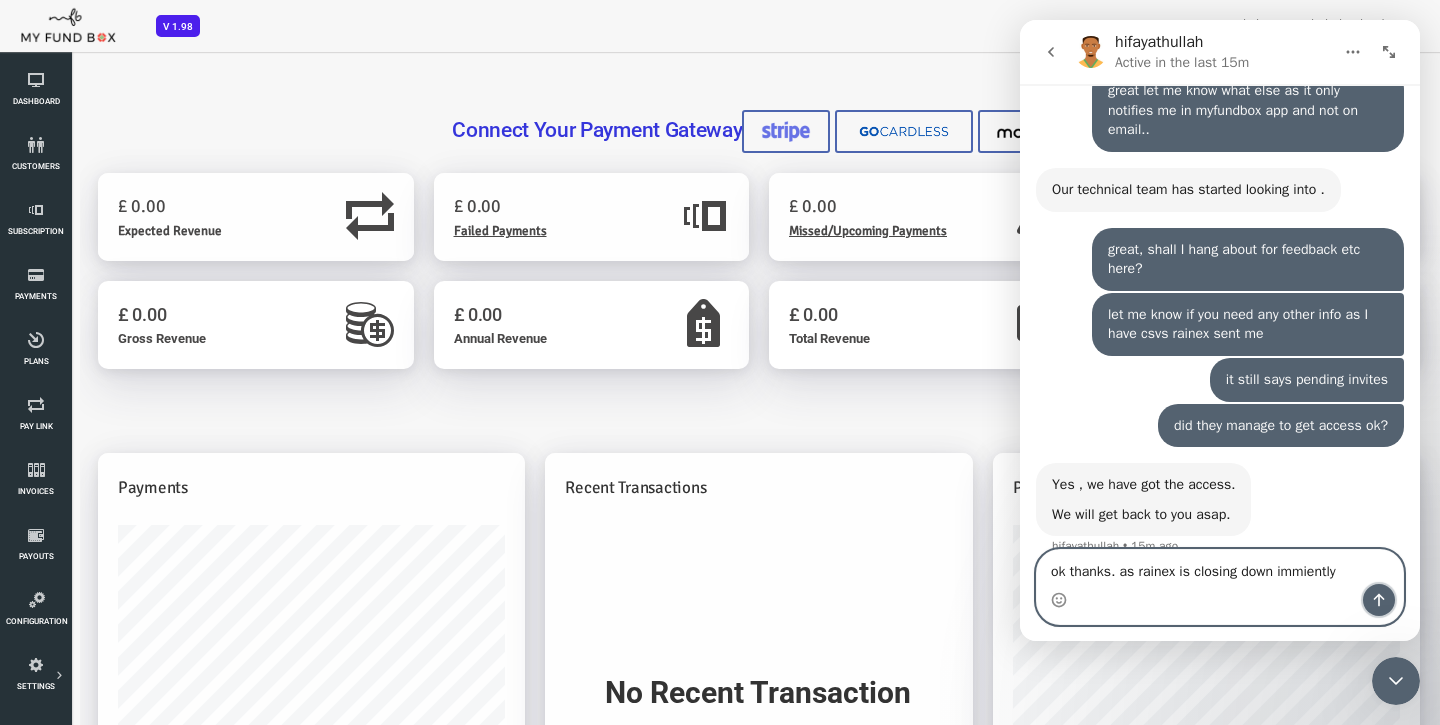 click 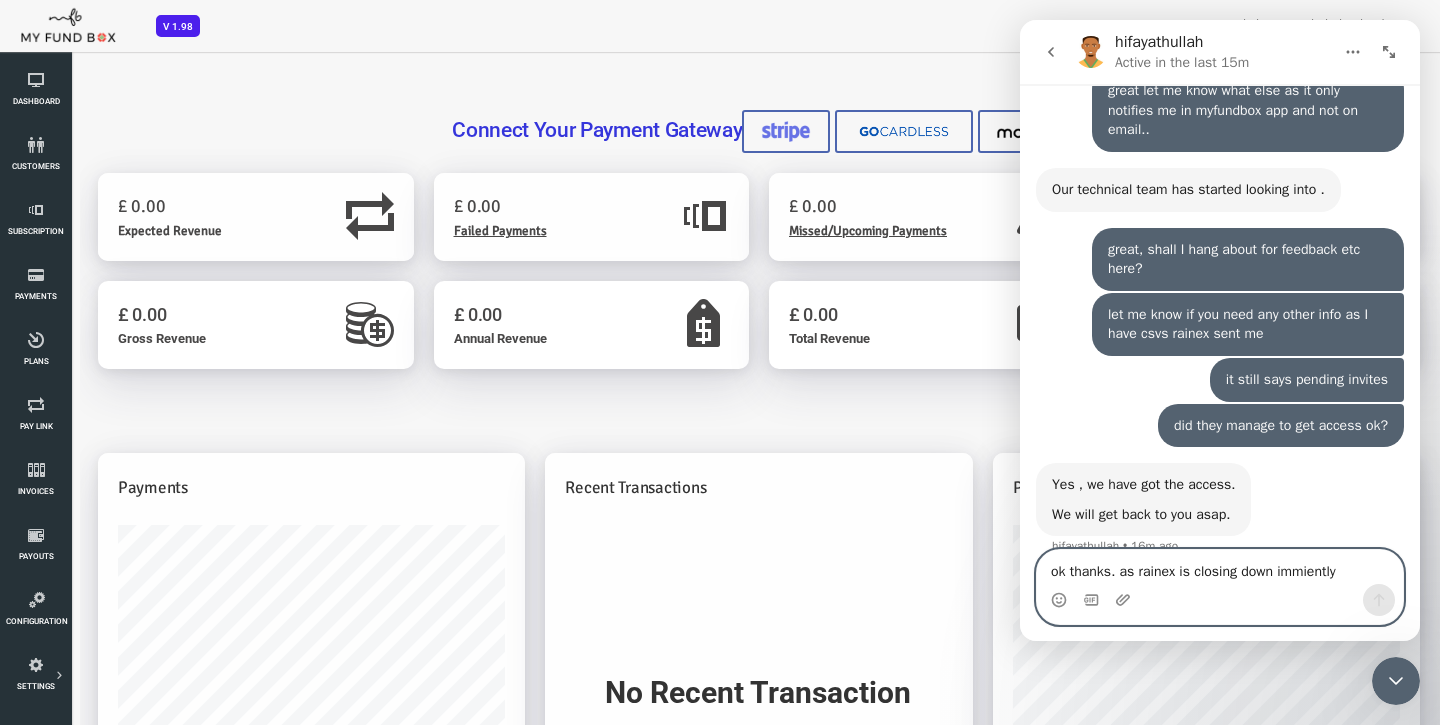 scroll, scrollTop: 9163, scrollLeft: 0, axis: vertical 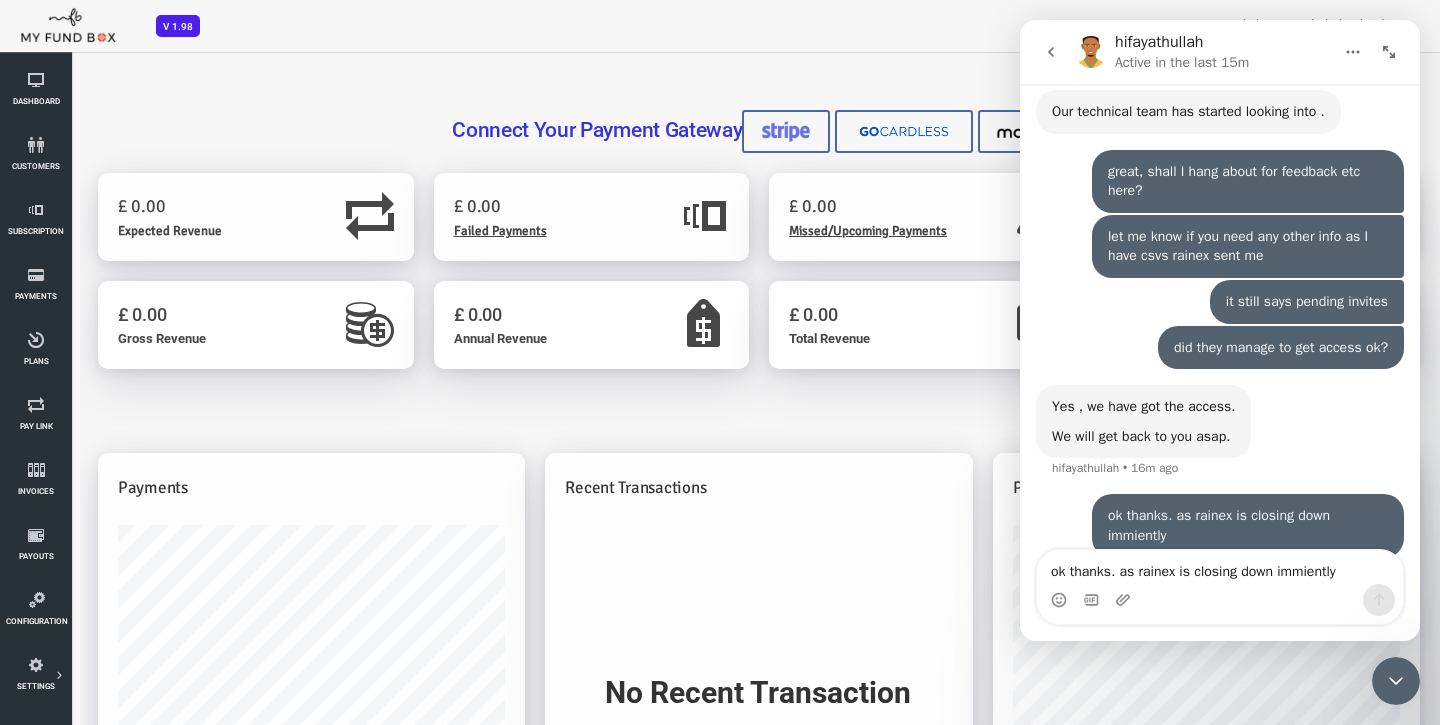 click 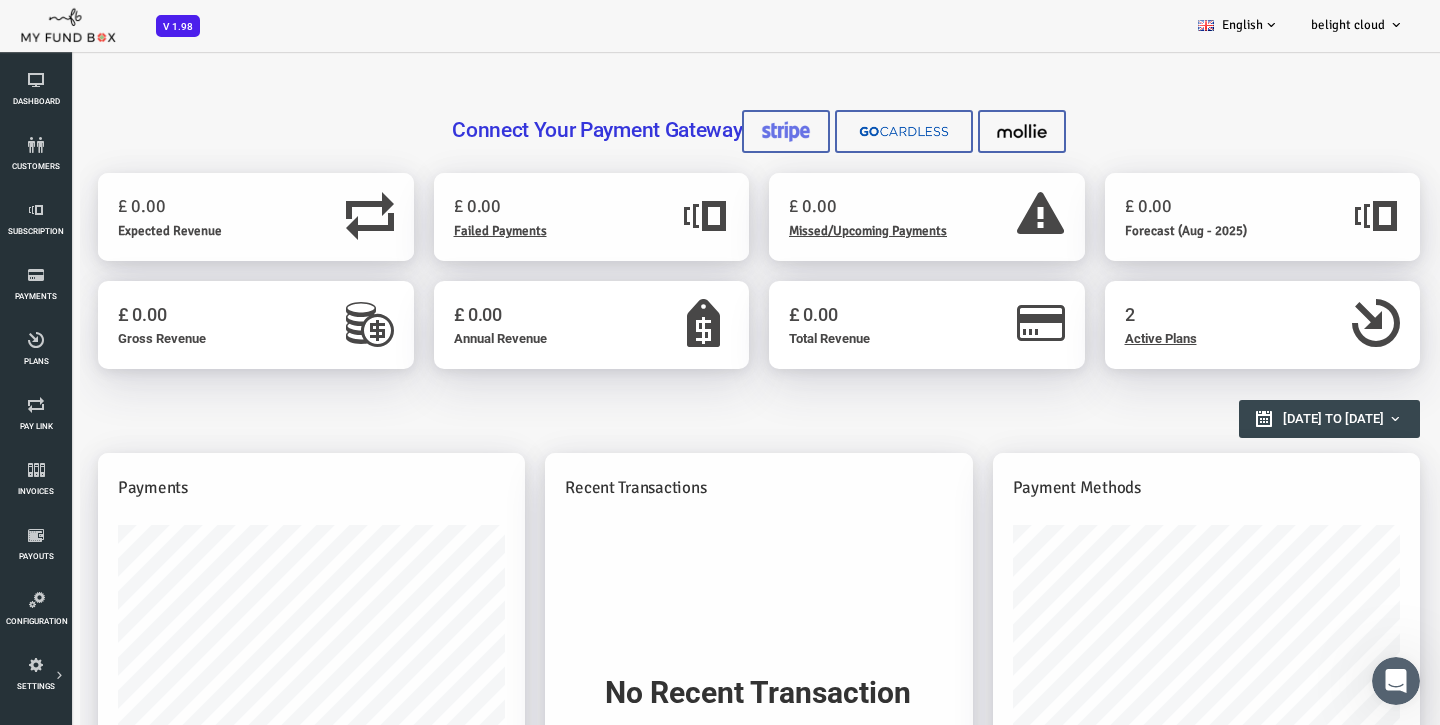 scroll, scrollTop: 0, scrollLeft: 0, axis: both 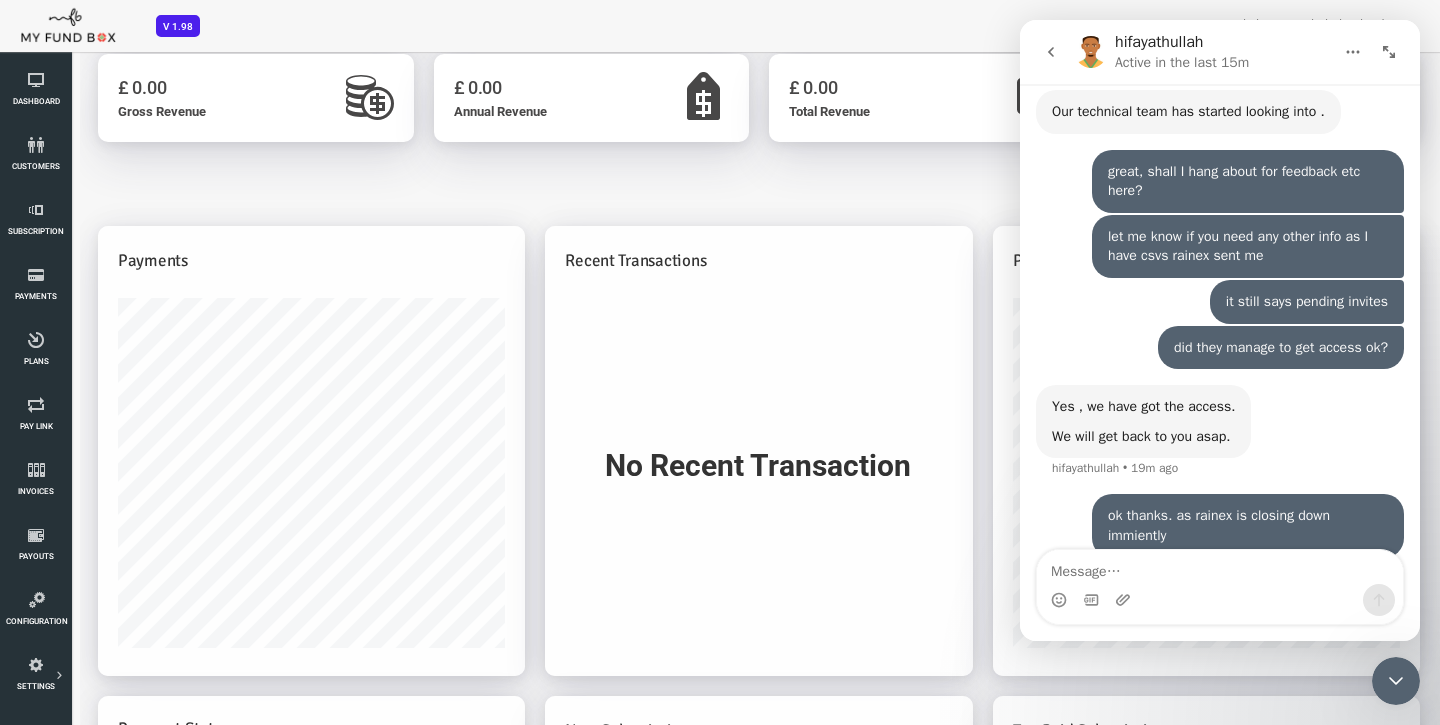 click 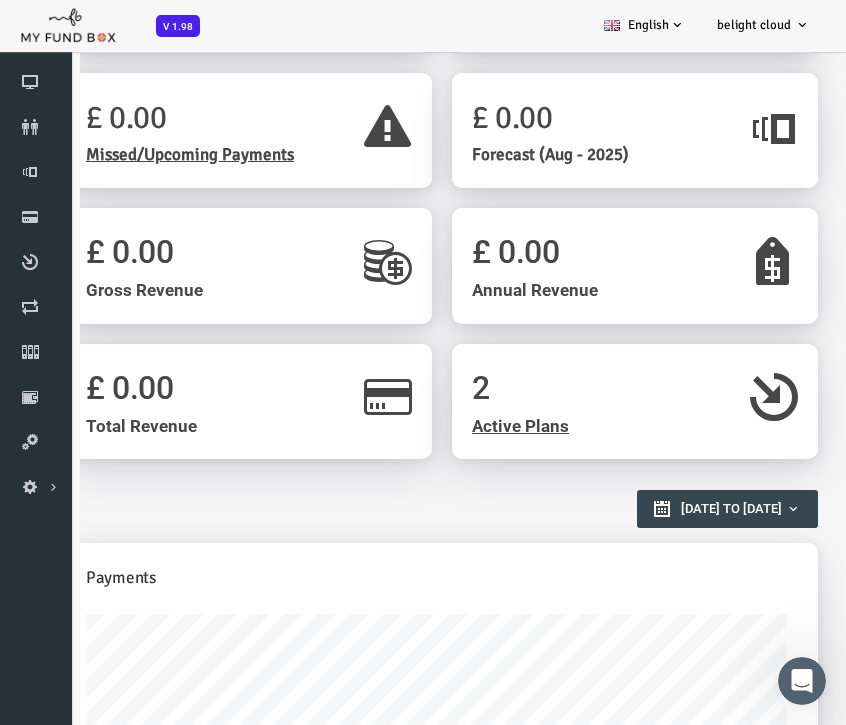 click 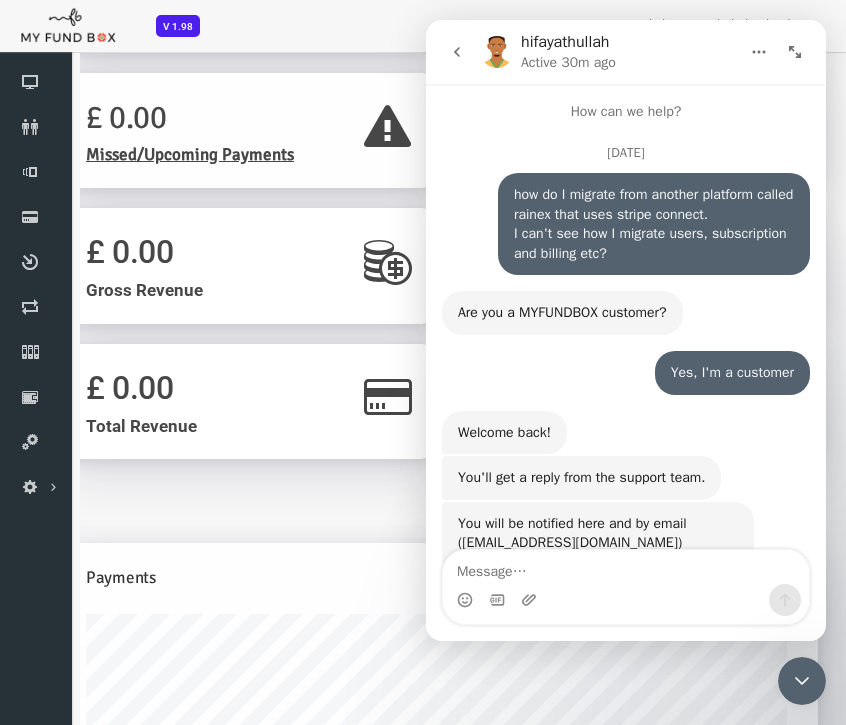 scroll, scrollTop: 71, scrollLeft: 0, axis: vertical 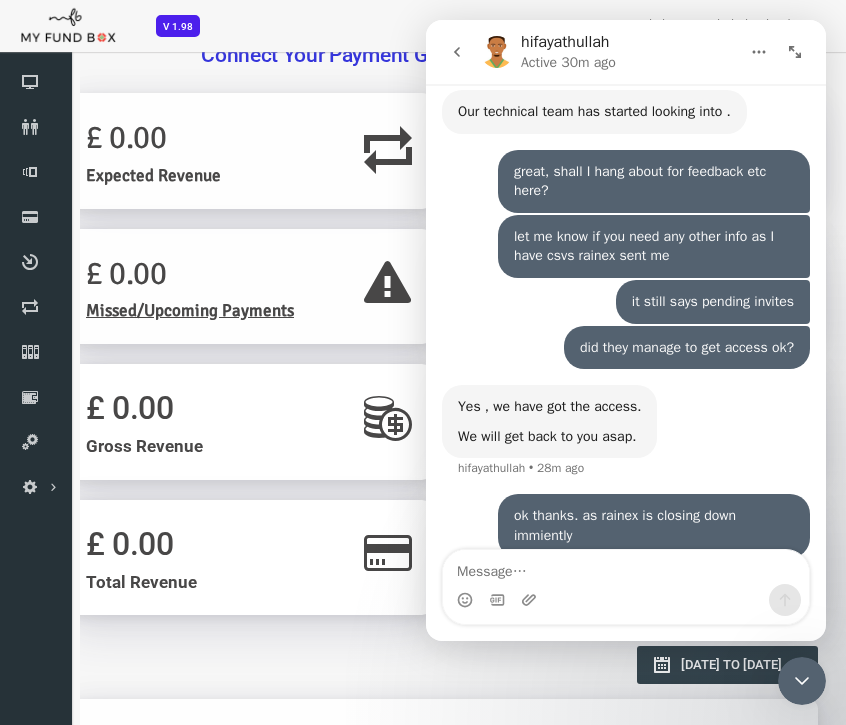 click 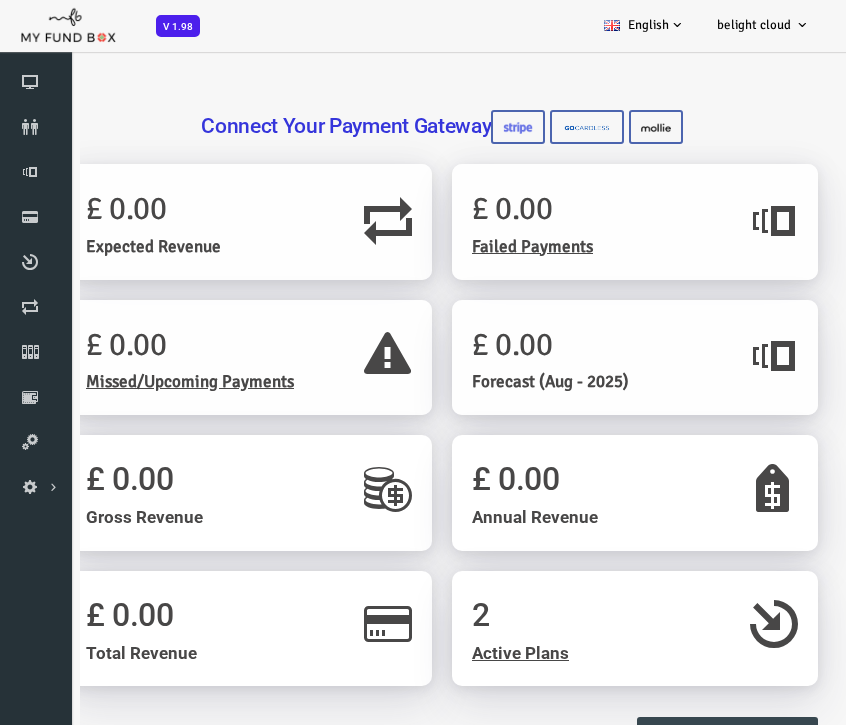 scroll, scrollTop: 0, scrollLeft: 0, axis: both 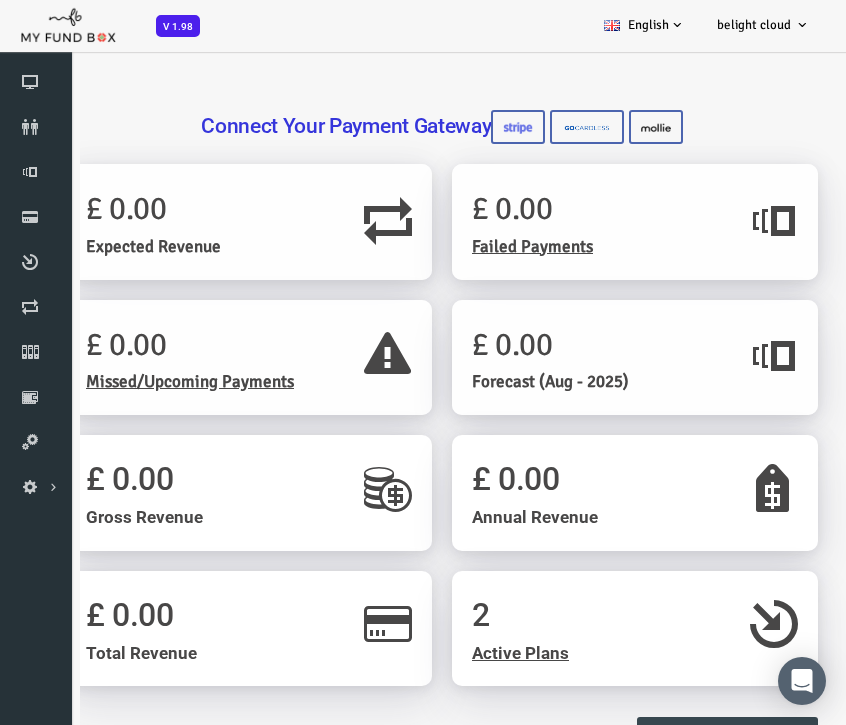 click on "Active Plans" at bounding box center [486, 653] 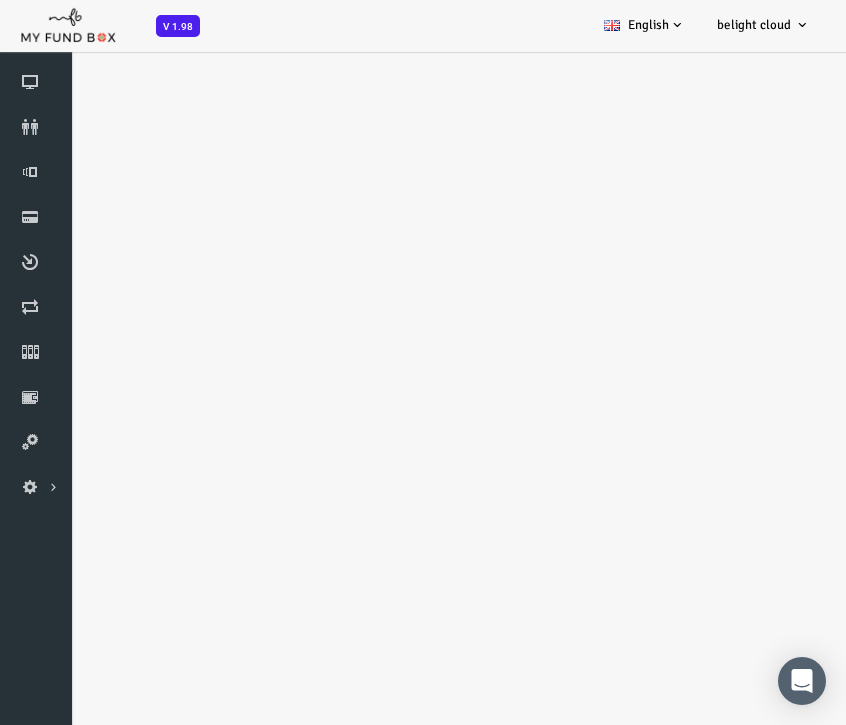 select on "100" 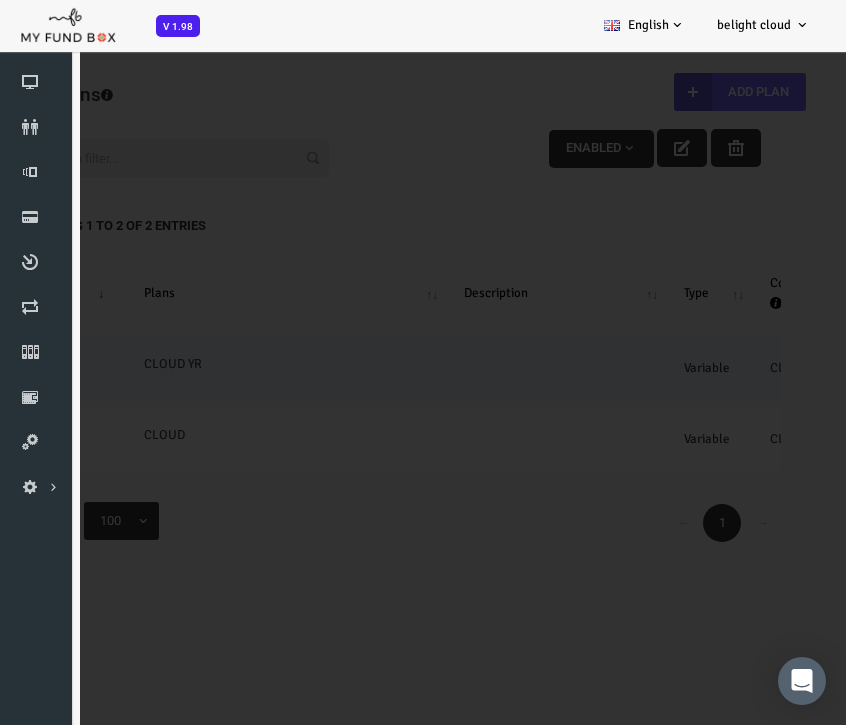 scroll, scrollTop: 0, scrollLeft: 0, axis: both 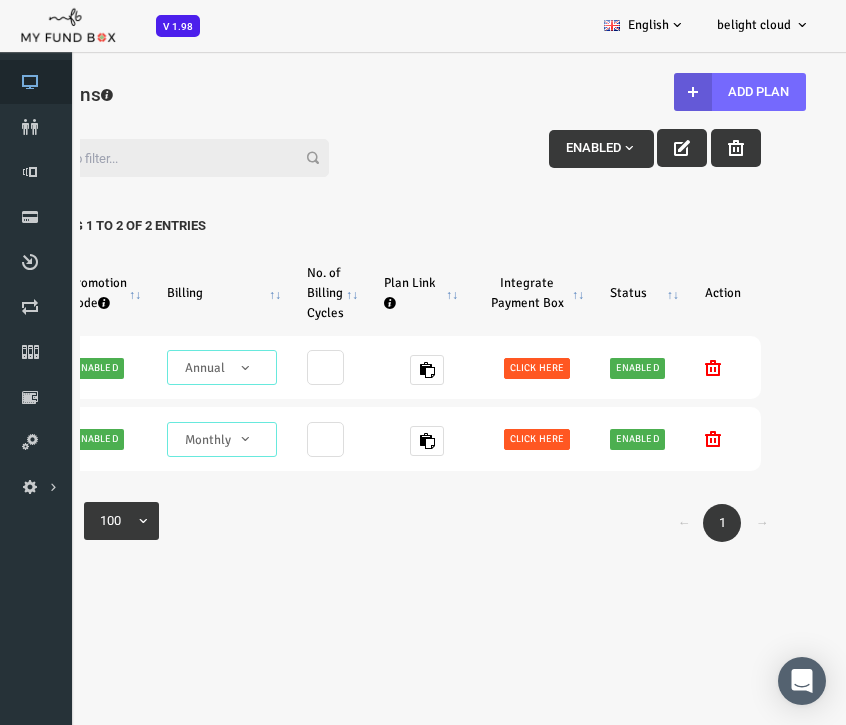 click at bounding box center [30, 82] 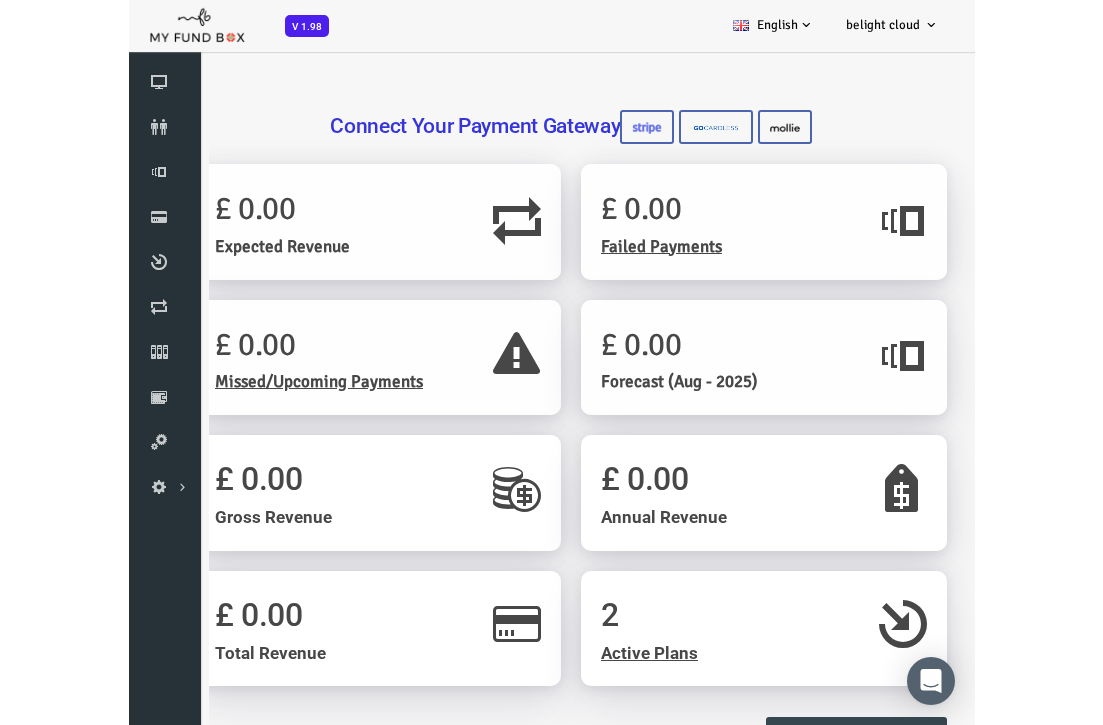 scroll, scrollTop: 0, scrollLeft: 0, axis: both 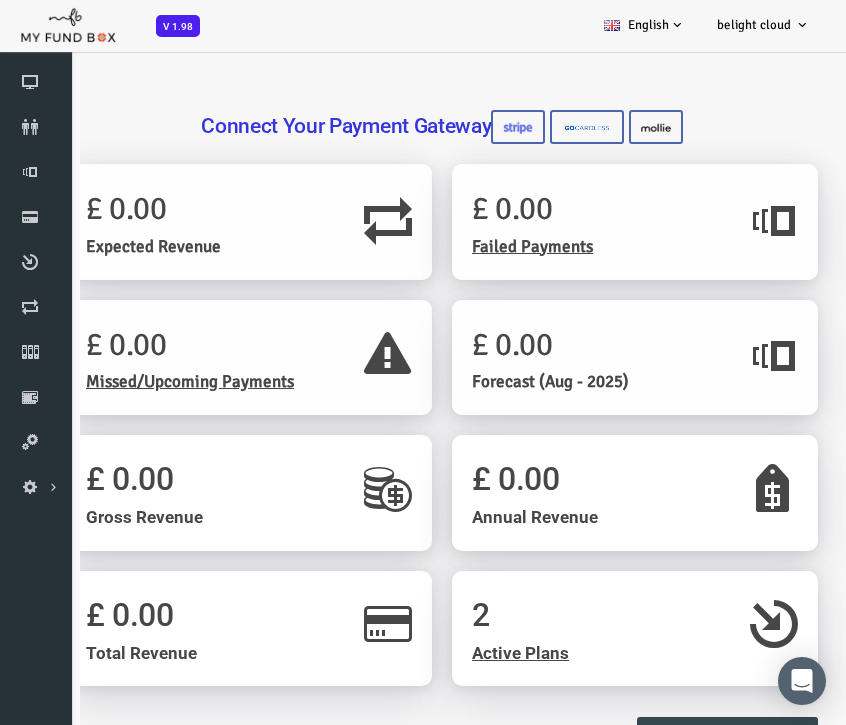 click at bounding box center (354, 483) 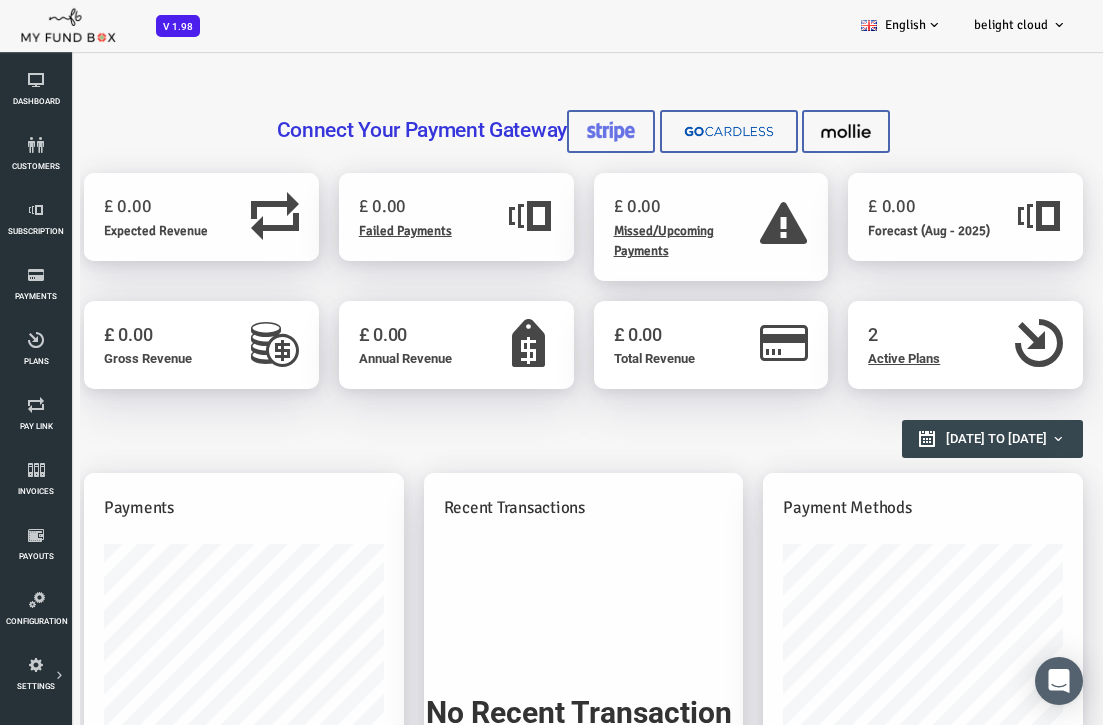 click on "Reports Overview" at bounding box center [529, 429] 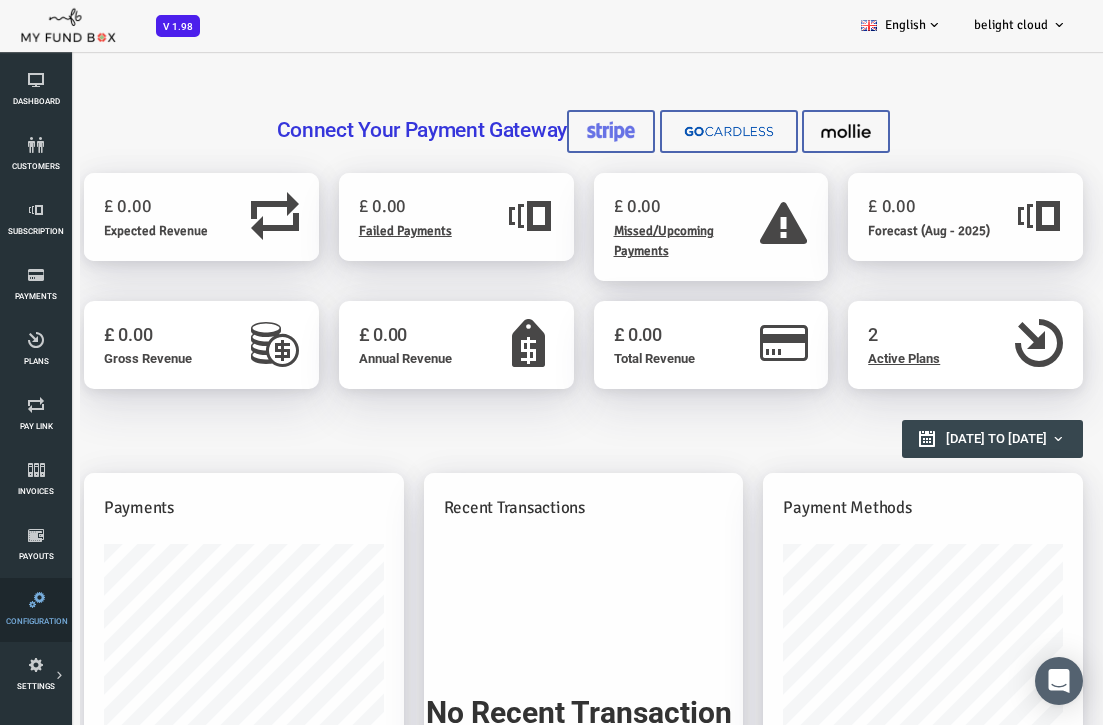 click at bounding box center (37, 600) 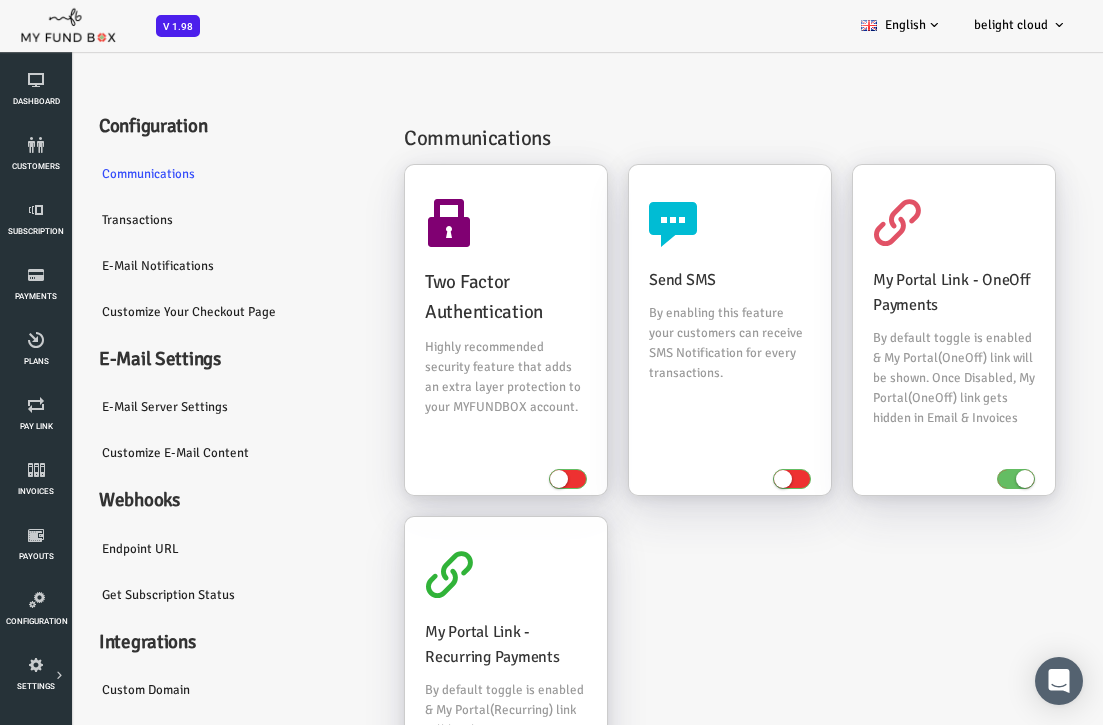 scroll, scrollTop: 0, scrollLeft: 0, axis: both 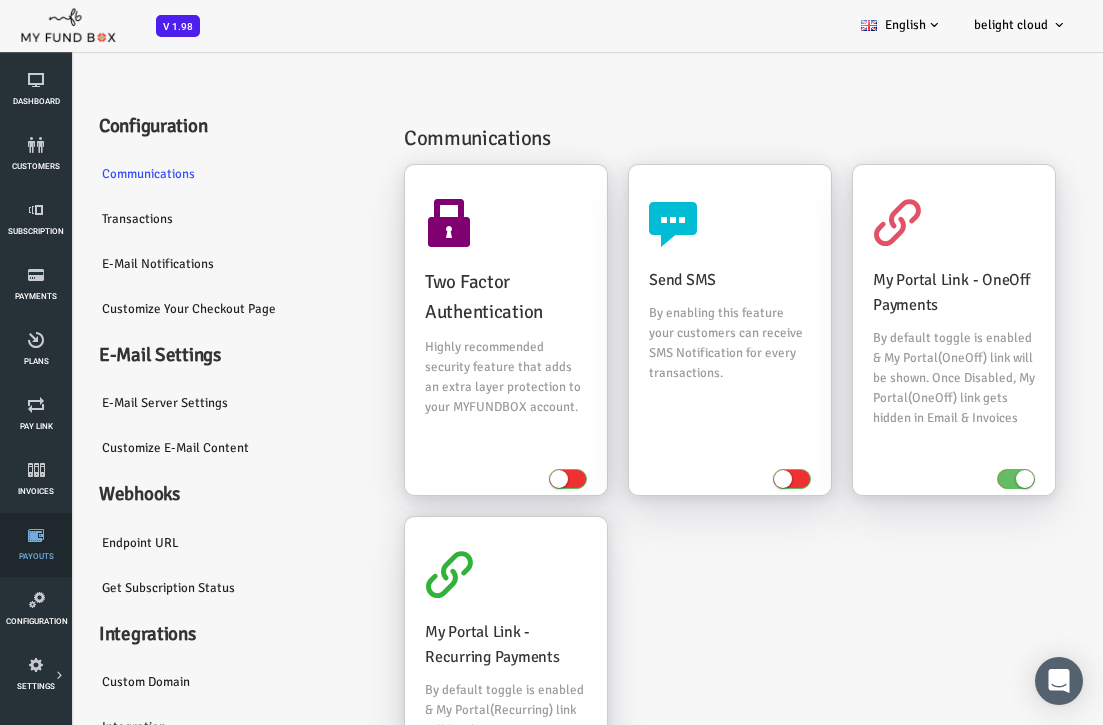 click at bounding box center (36, 535) 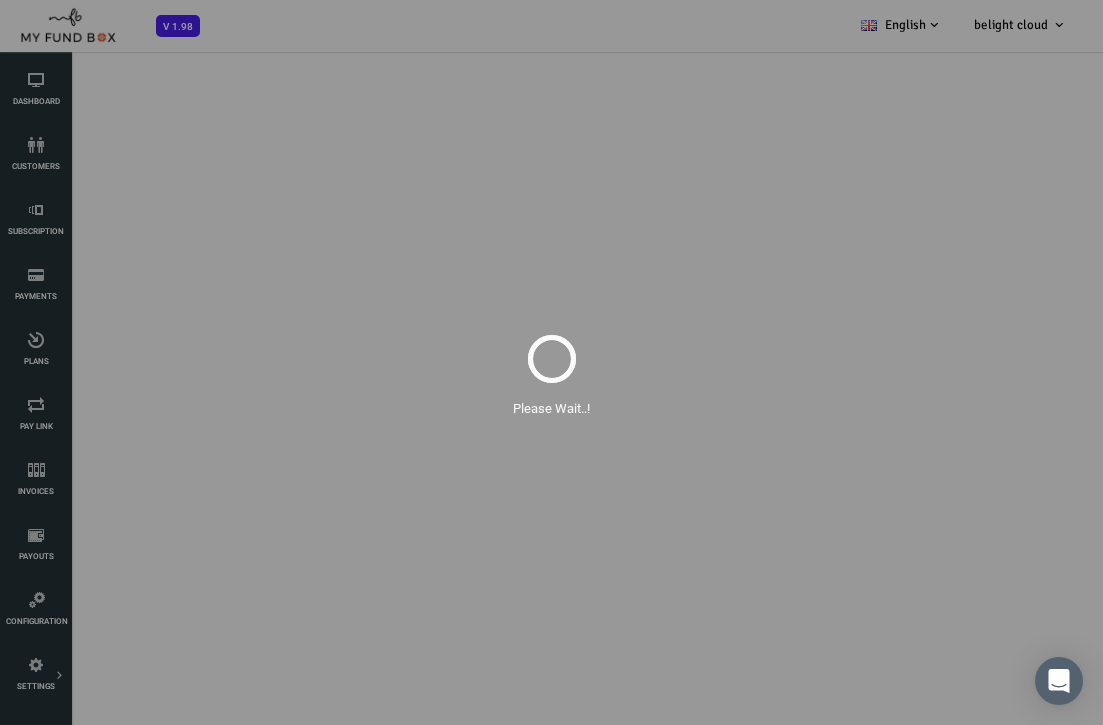 select on "100" 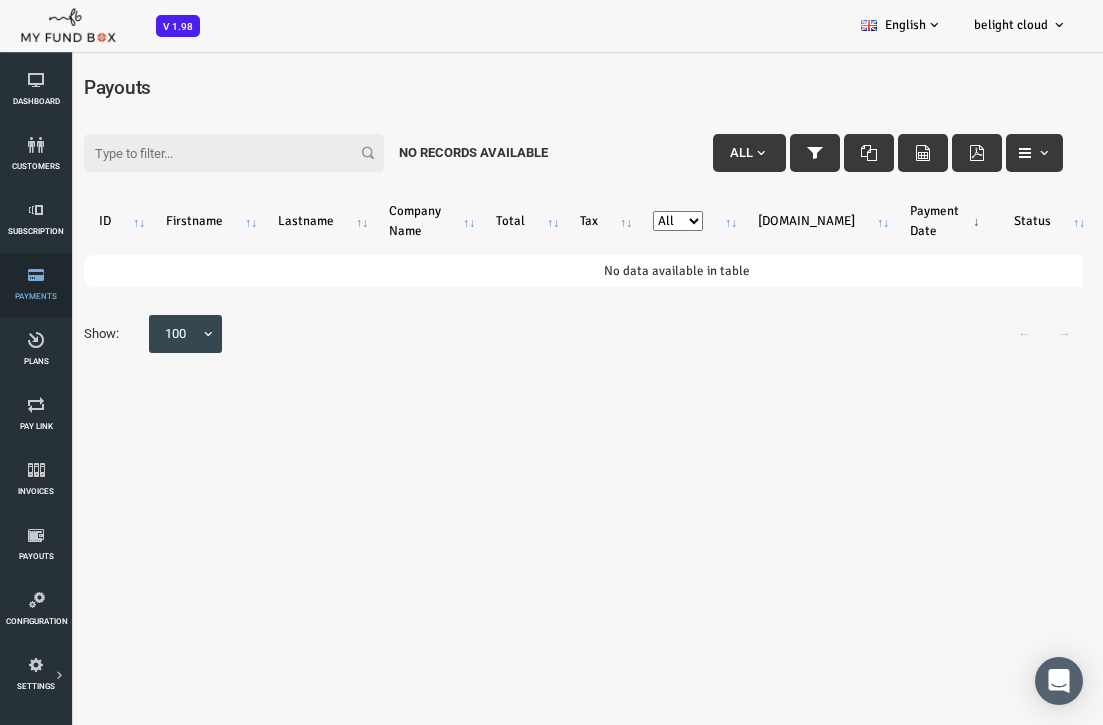 scroll, scrollTop: 0, scrollLeft: 0, axis: both 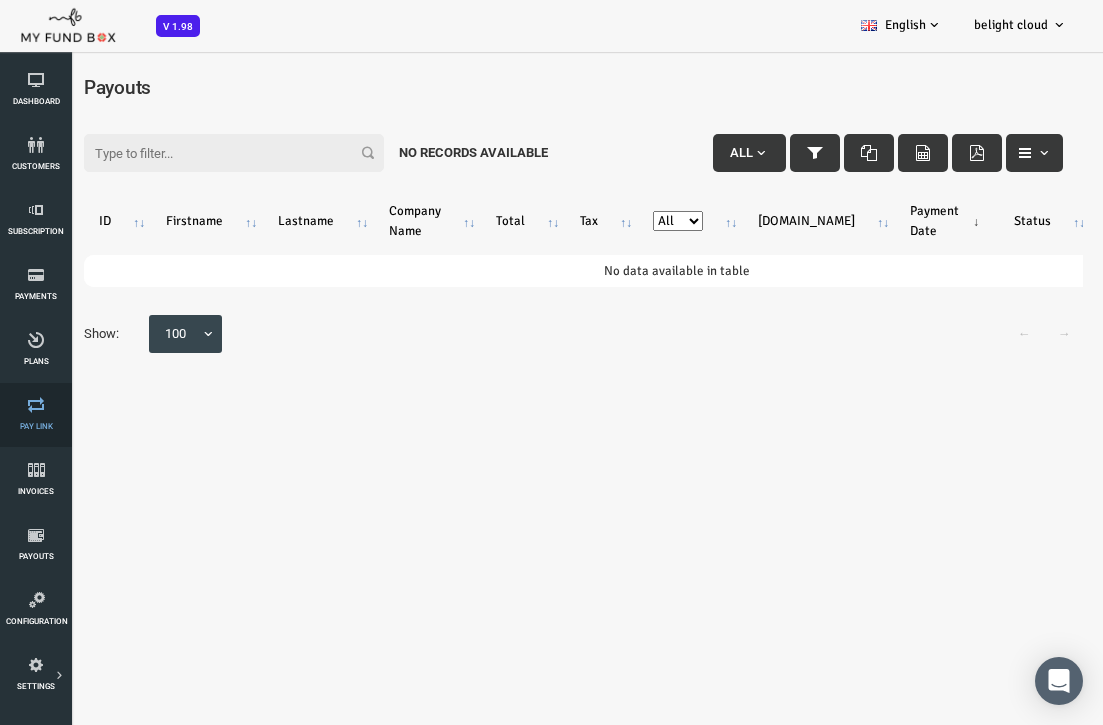 click at bounding box center (36, 405) 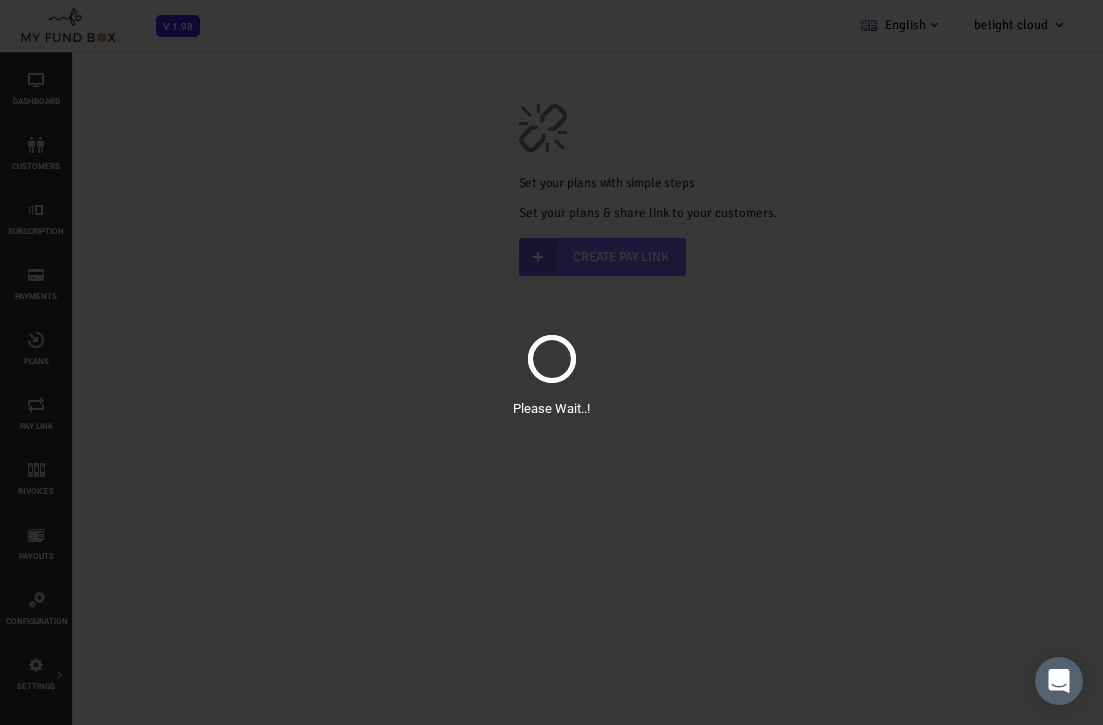 scroll, scrollTop: 0, scrollLeft: 0, axis: both 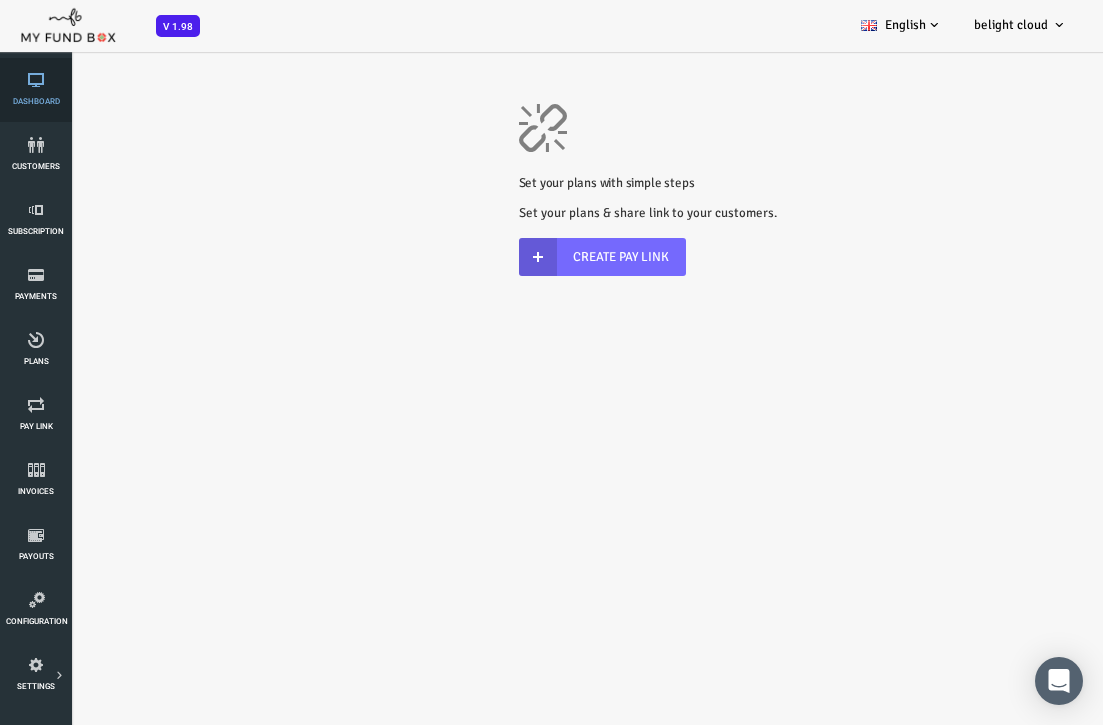 click at bounding box center [36, 80] 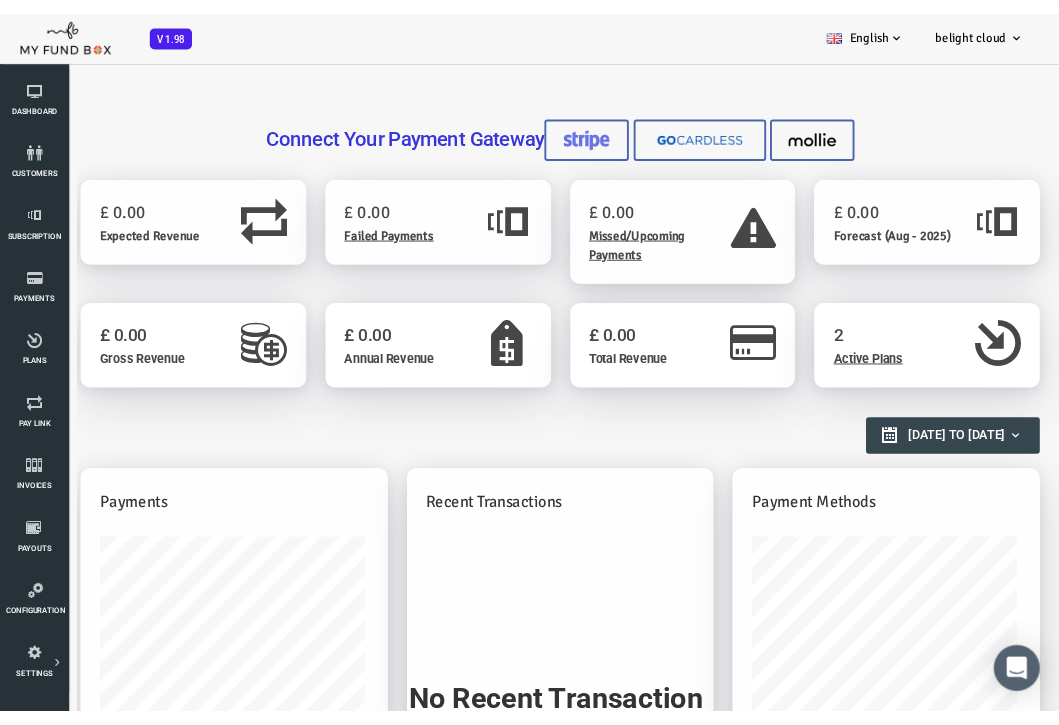 scroll, scrollTop: 0, scrollLeft: 0, axis: both 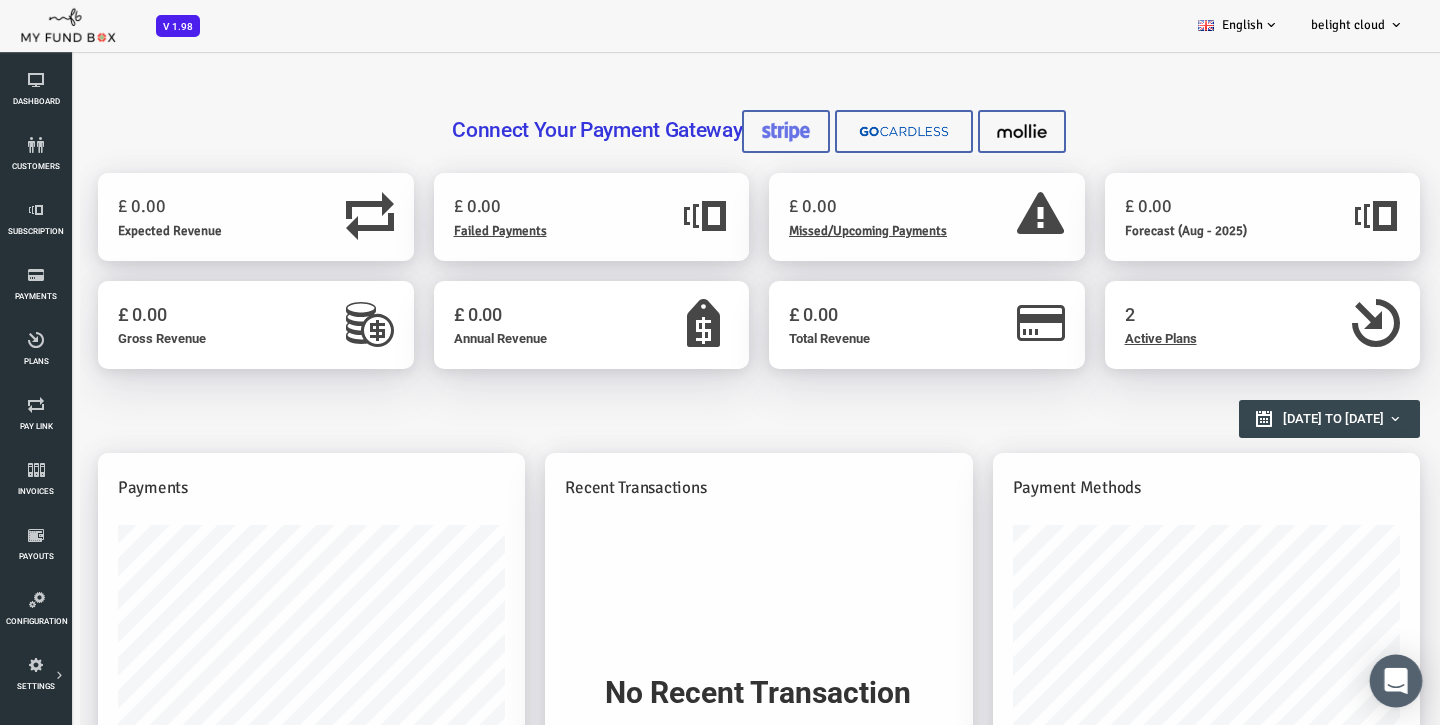 click at bounding box center [1396, 681] 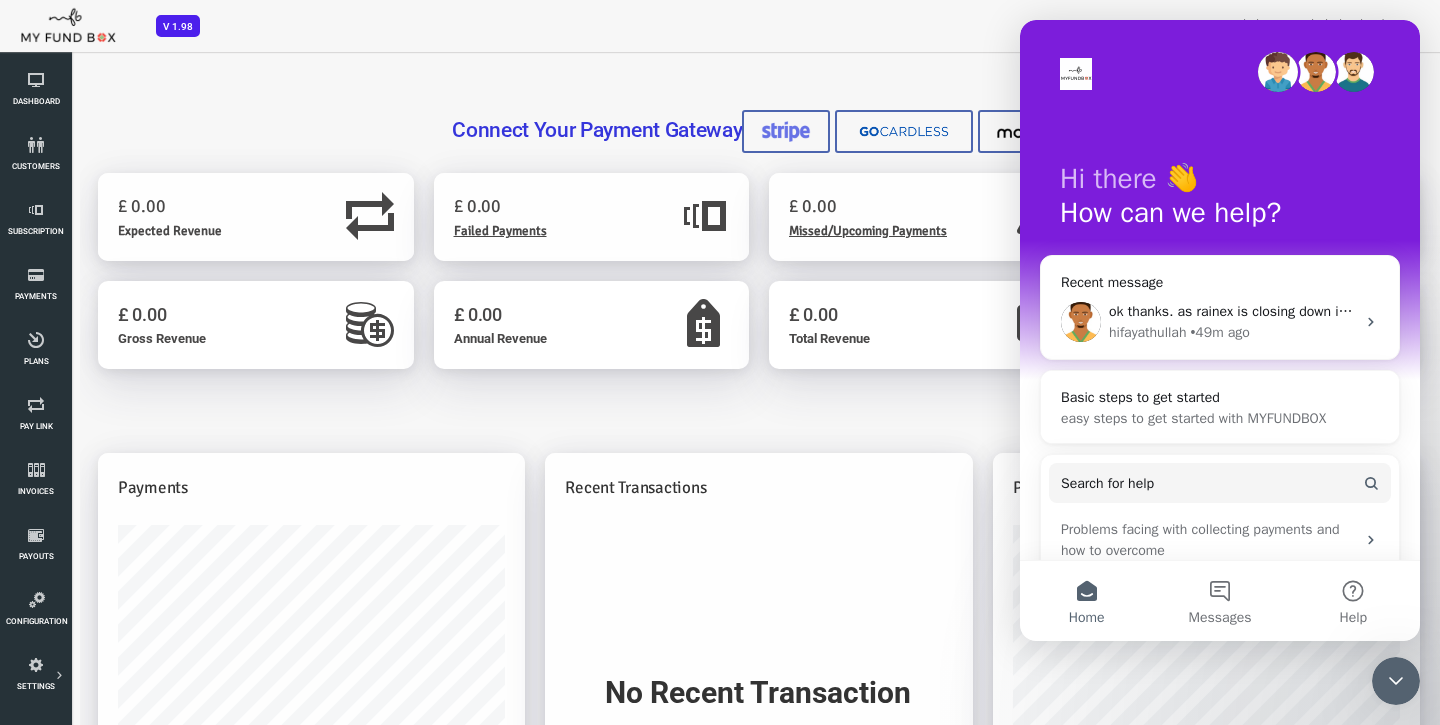 scroll, scrollTop: 0, scrollLeft: 0, axis: both 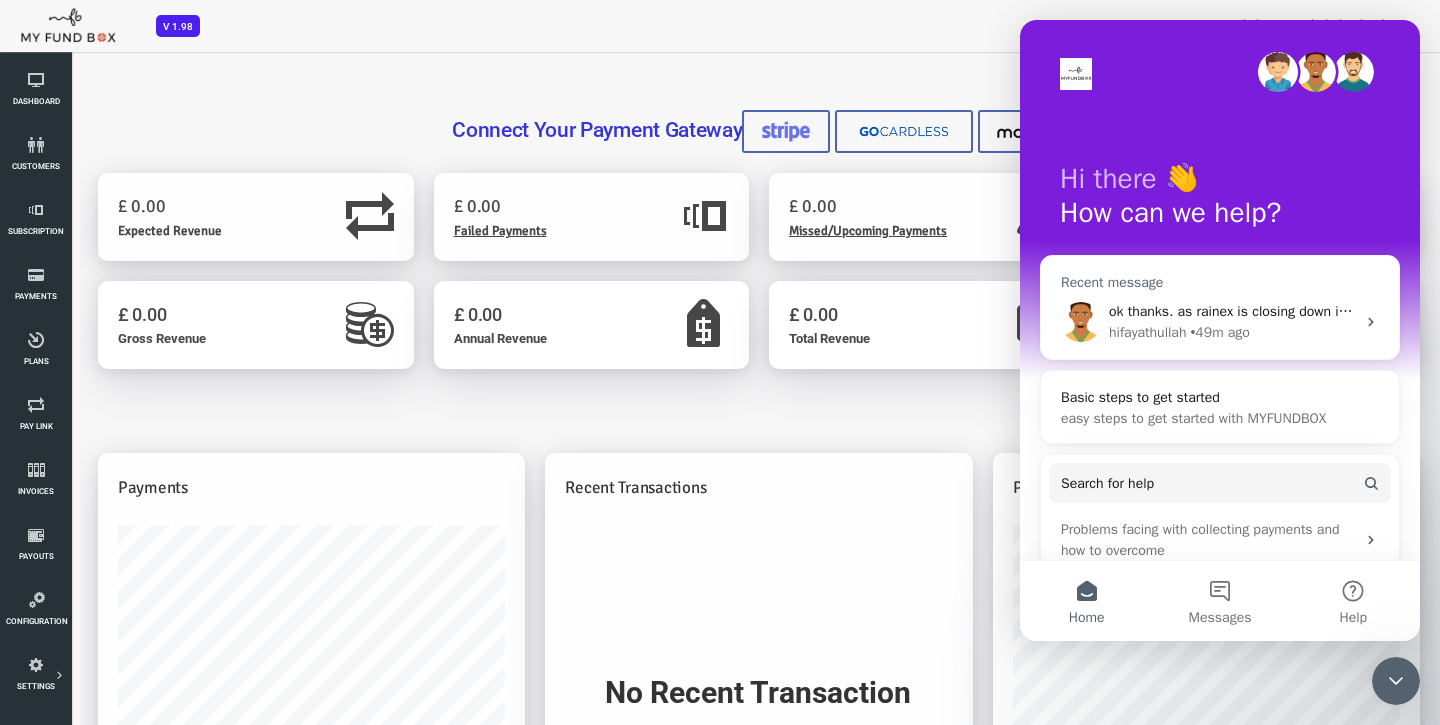 click on "hifayathullah •  49m ago" at bounding box center [1232, 332] 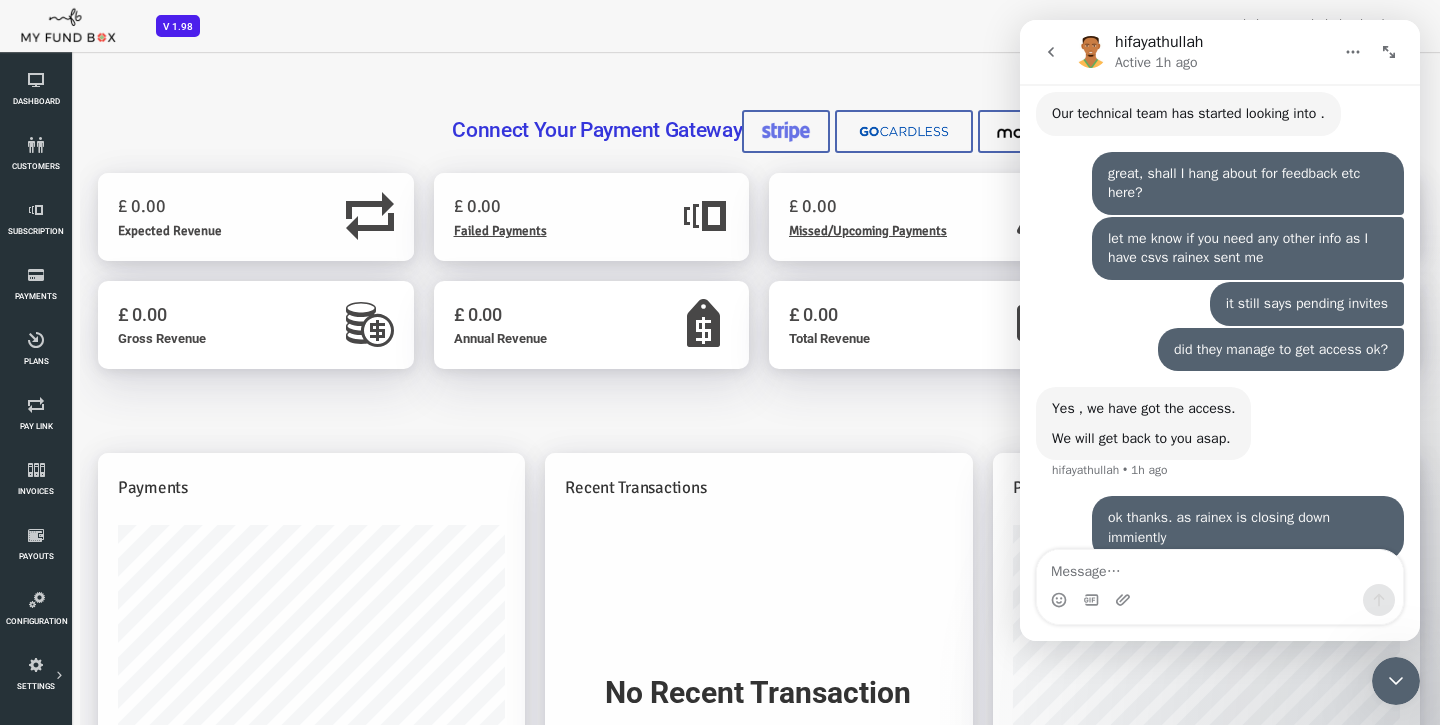 scroll, scrollTop: 9163, scrollLeft: 0, axis: vertical 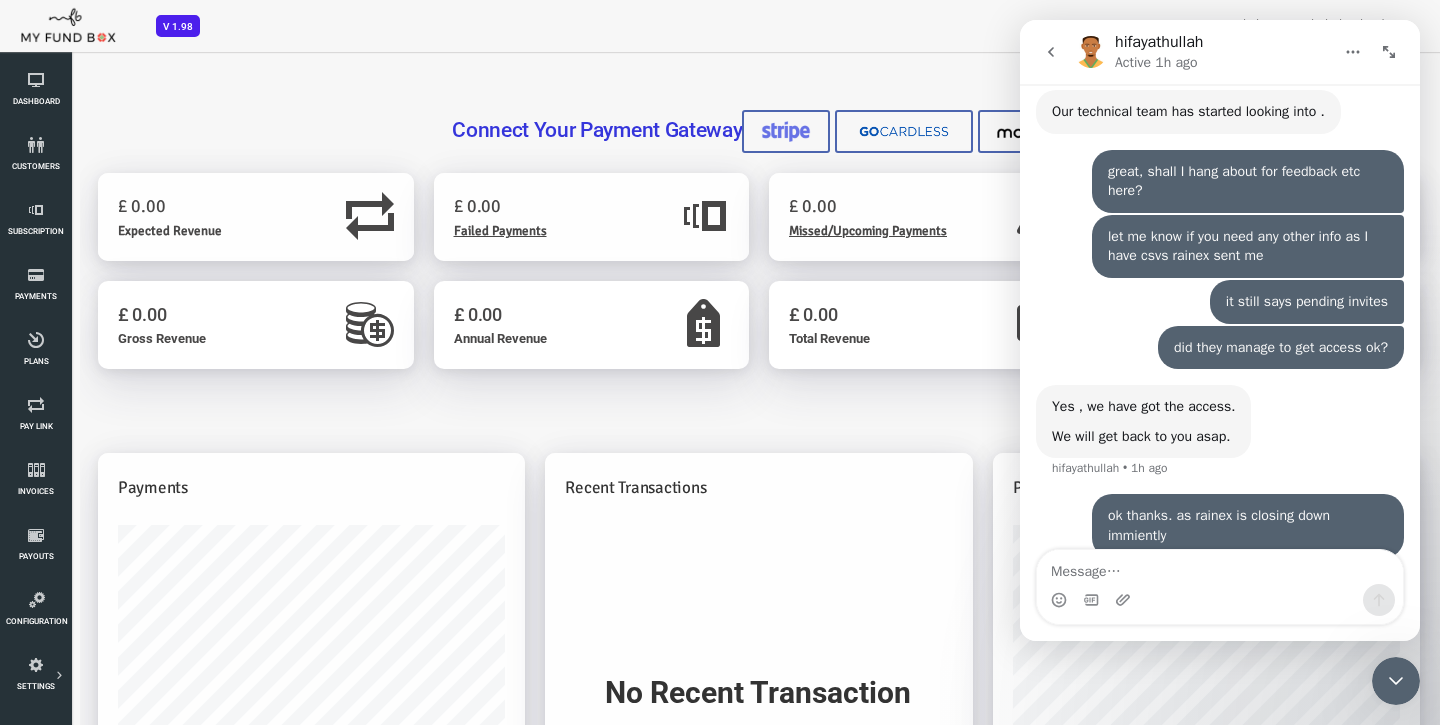 click at bounding box center [1220, 567] 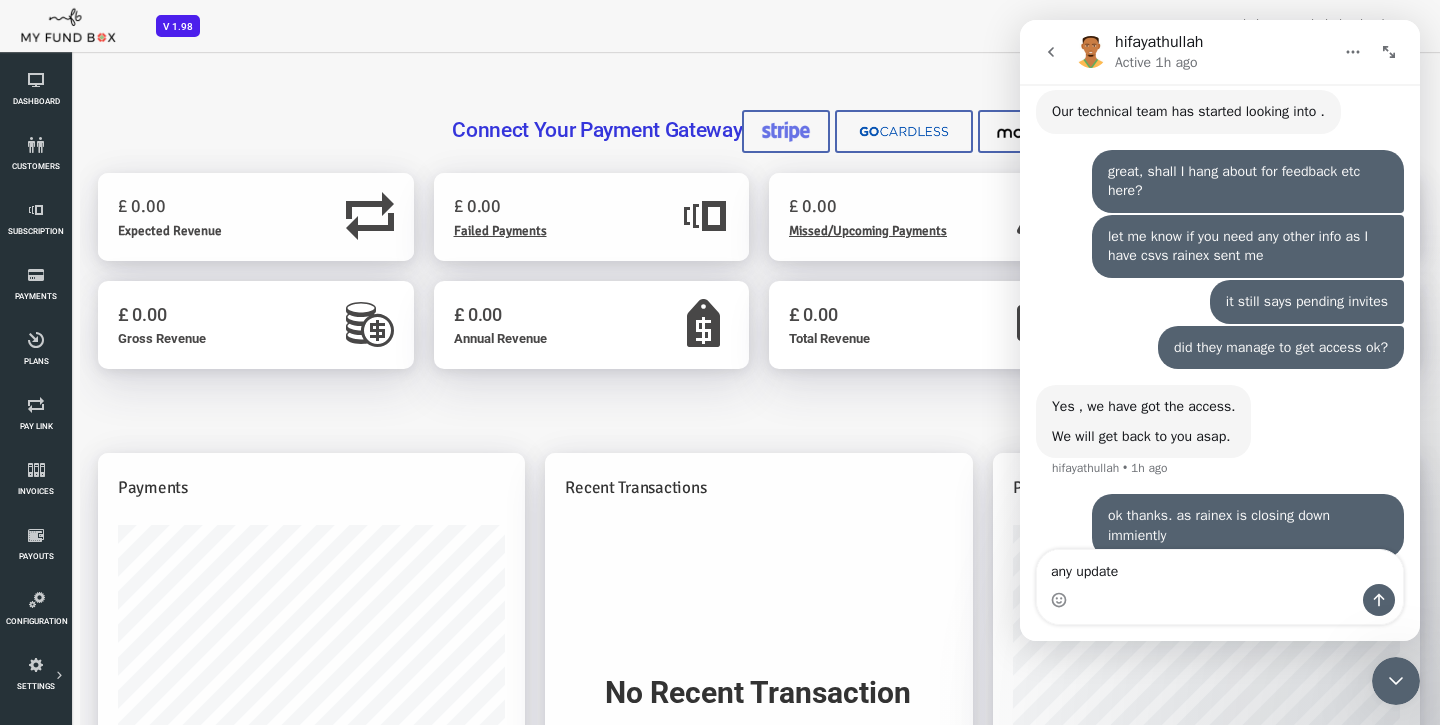 type on "any update?" 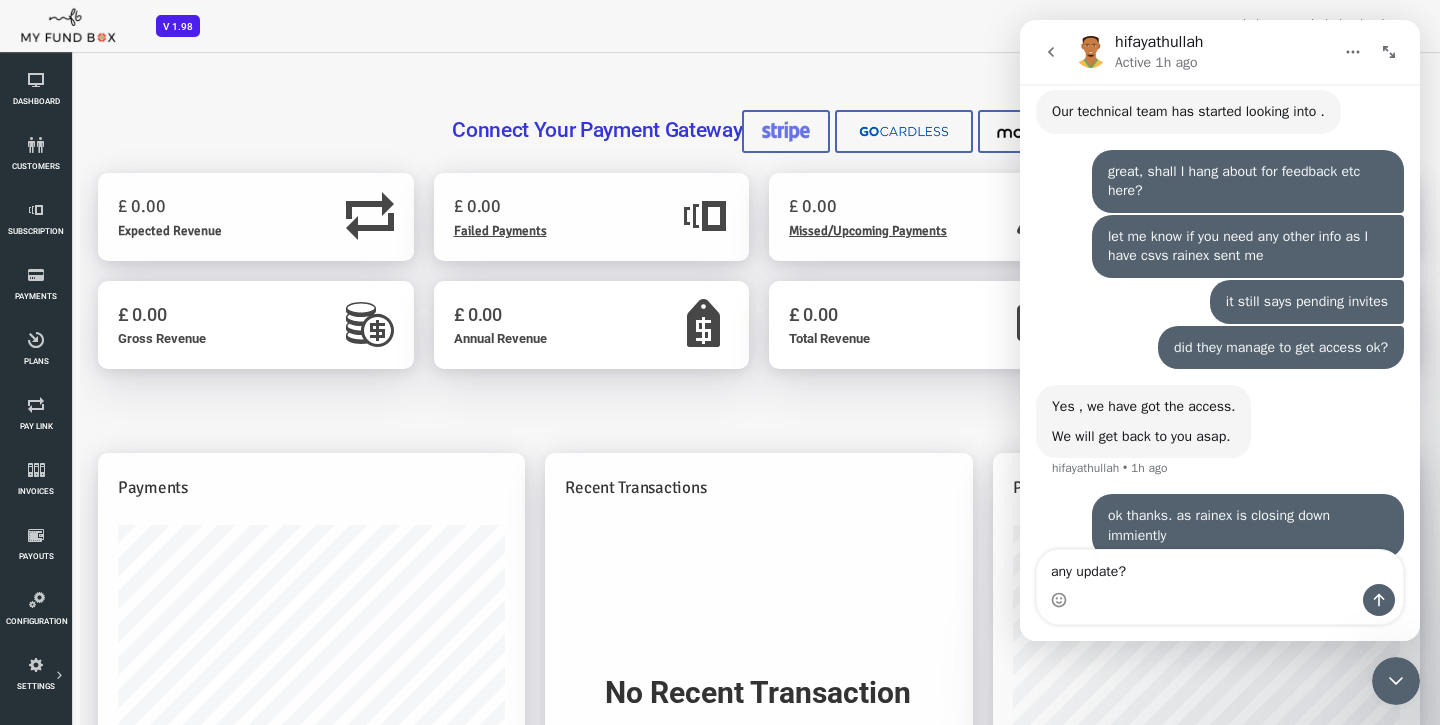type 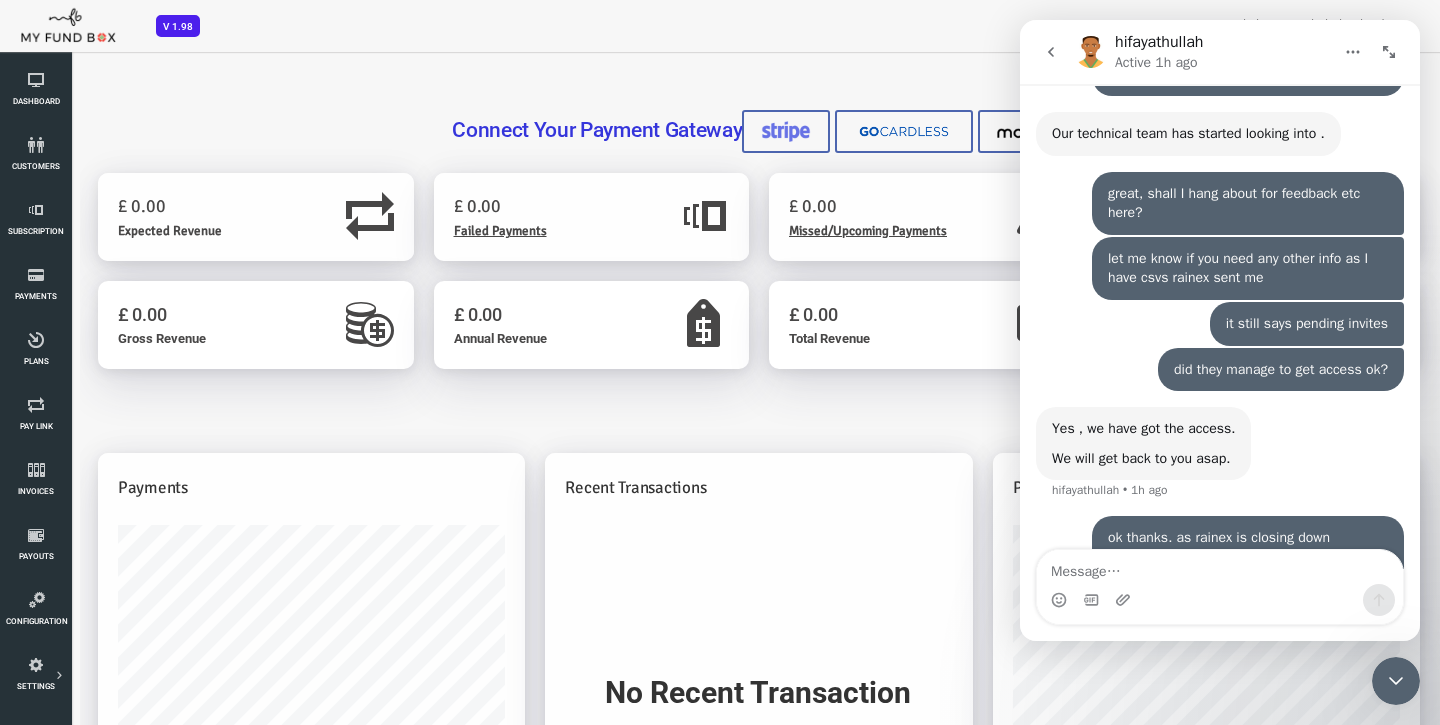 scroll, scrollTop: 9208, scrollLeft: 0, axis: vertical 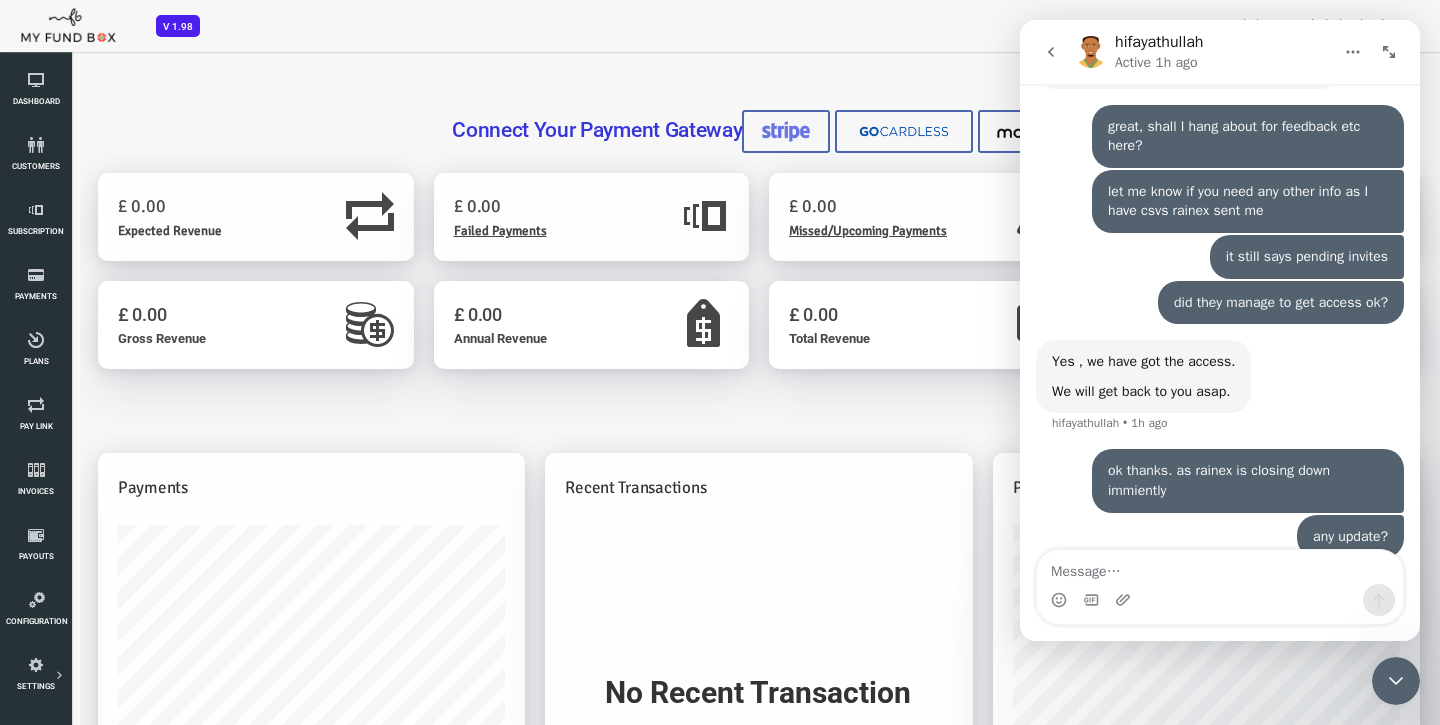 click 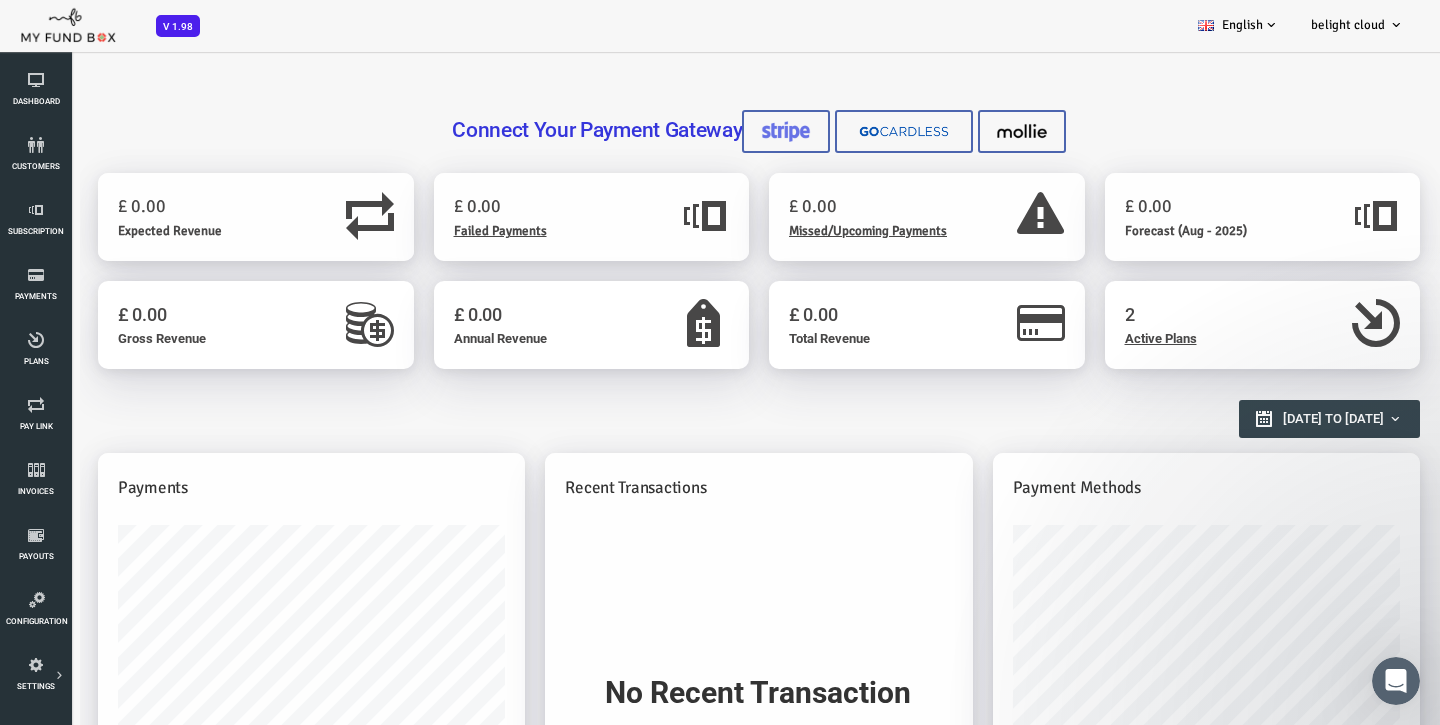 scroll, scrollTop: 0, scrollLeft: 0, axis: both 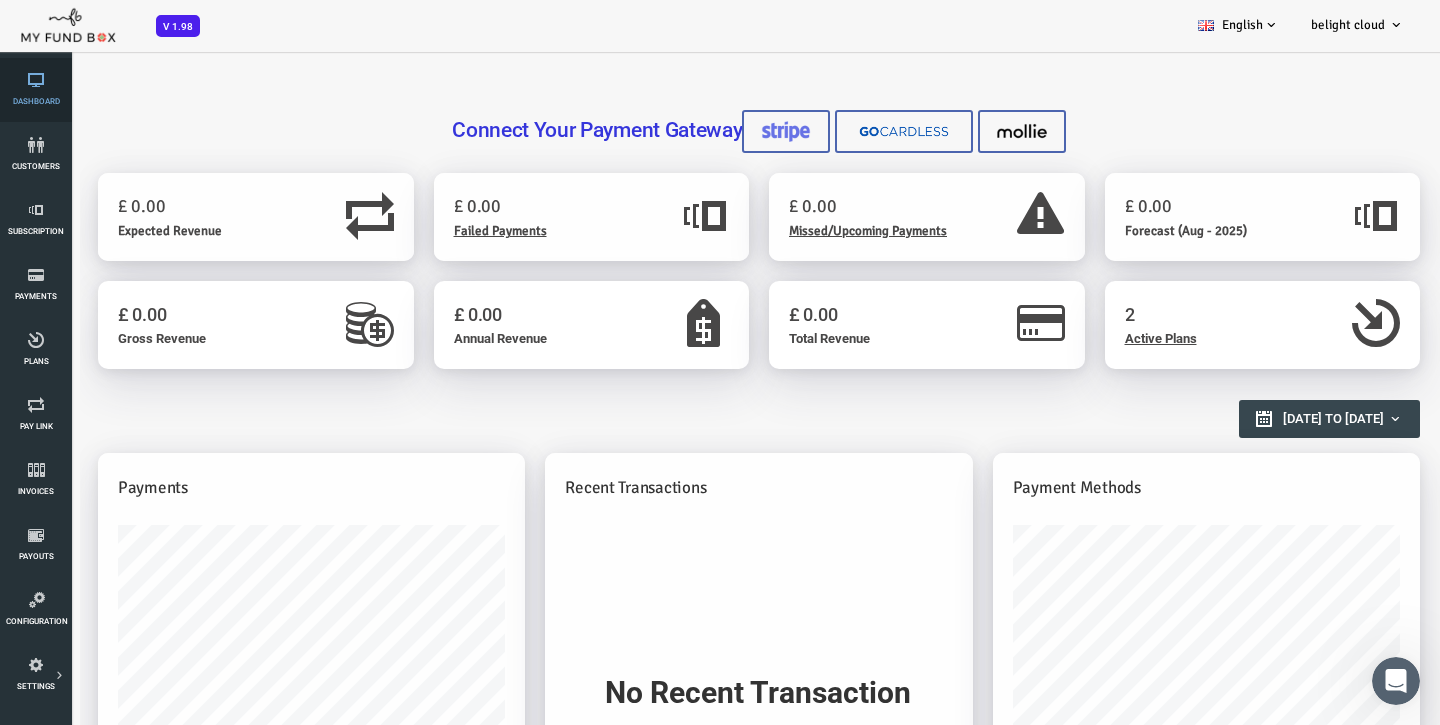 click at bounding box center [36, 80] 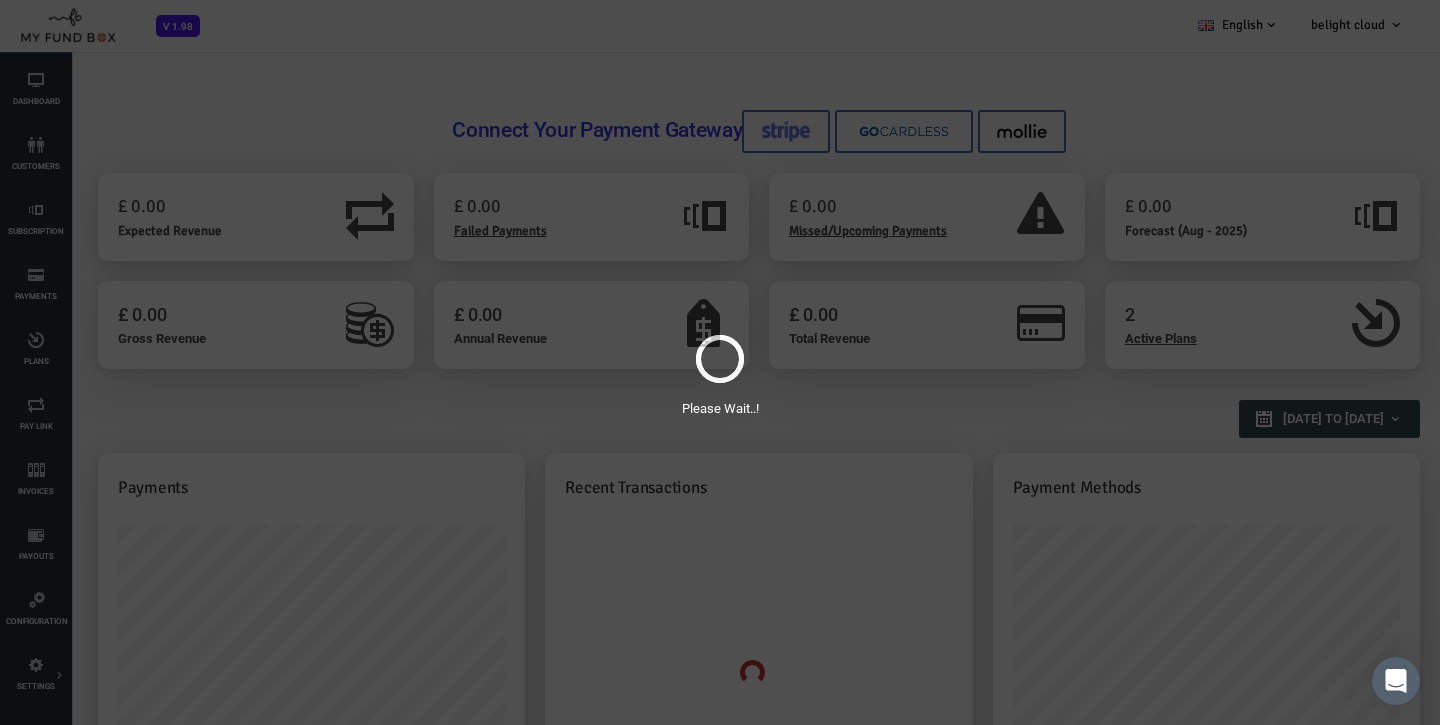 scroll, scrollTop: 0, scrollLeft: 0, axis: both 